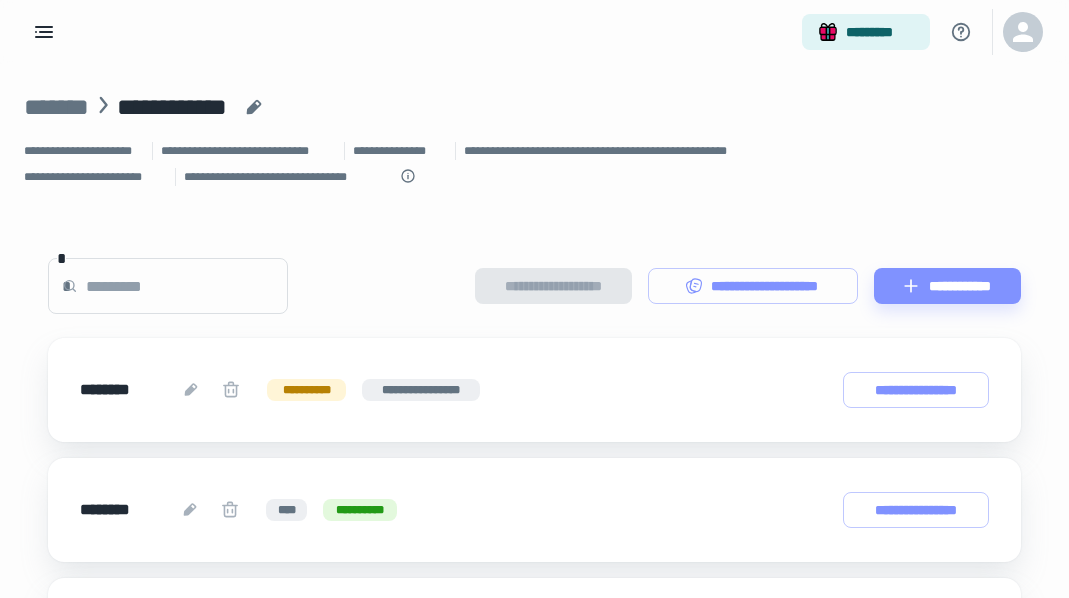 scroll, scrollTop: 0, scrollLeft: 0, axis: both 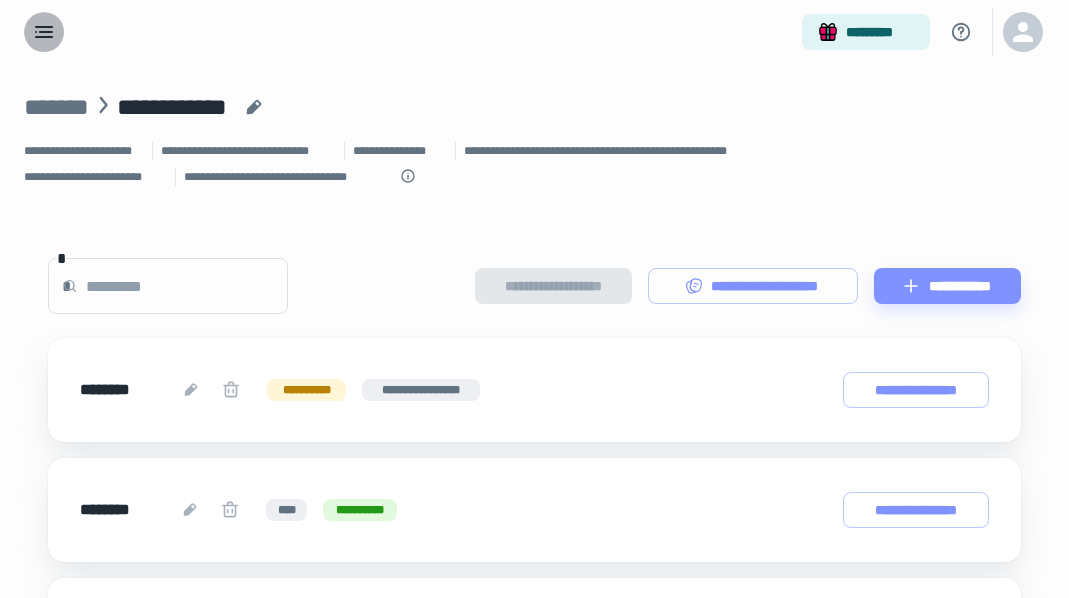 click 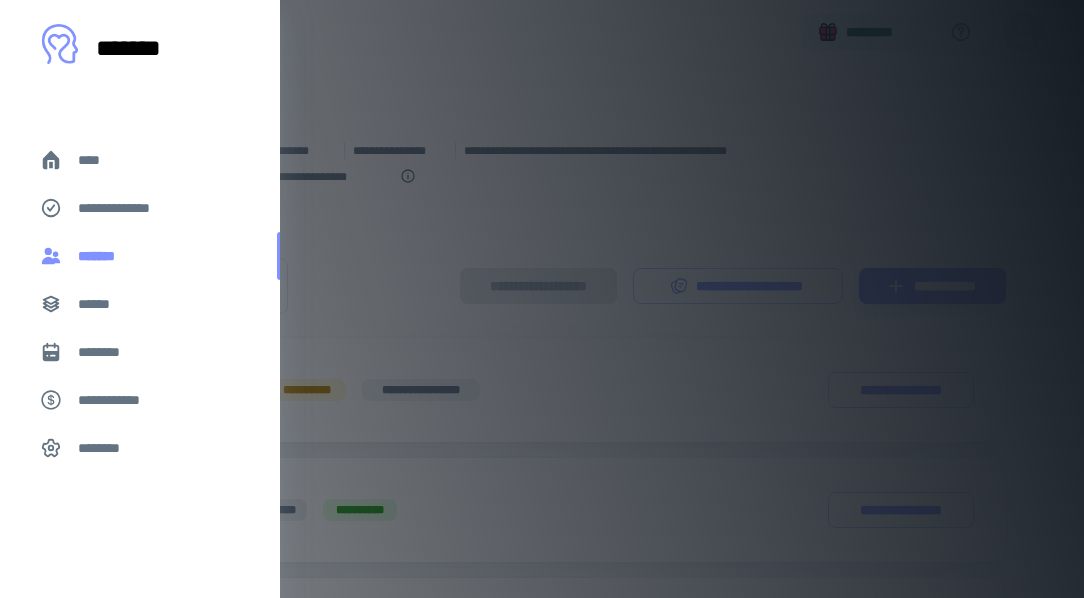click on "*******" at bounding box center (101, 256) 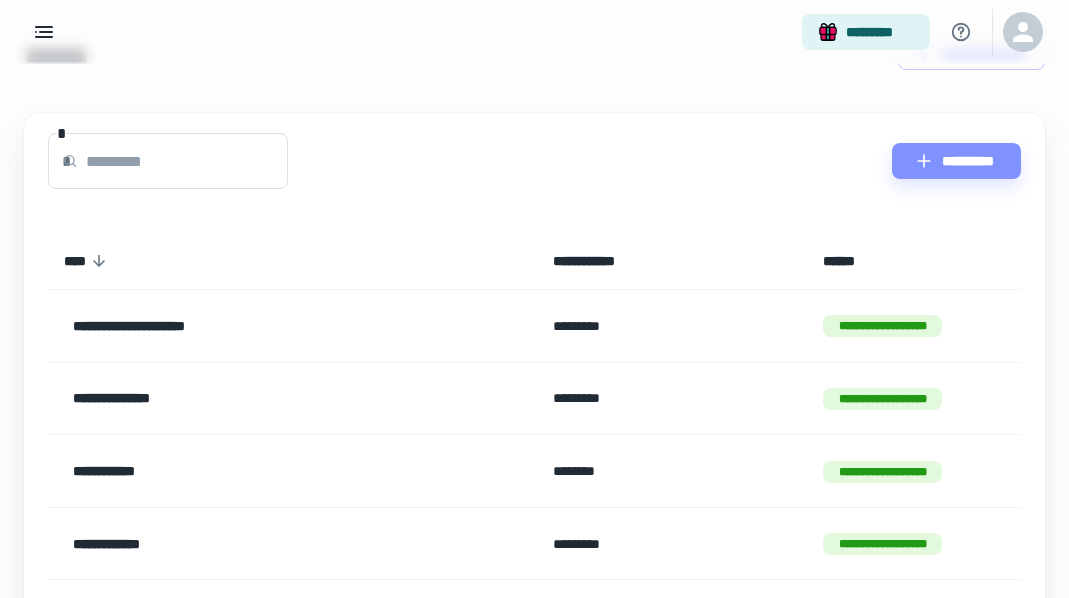 scroll, scrollTop: 52, scrollLeft: 0, axis: vertical 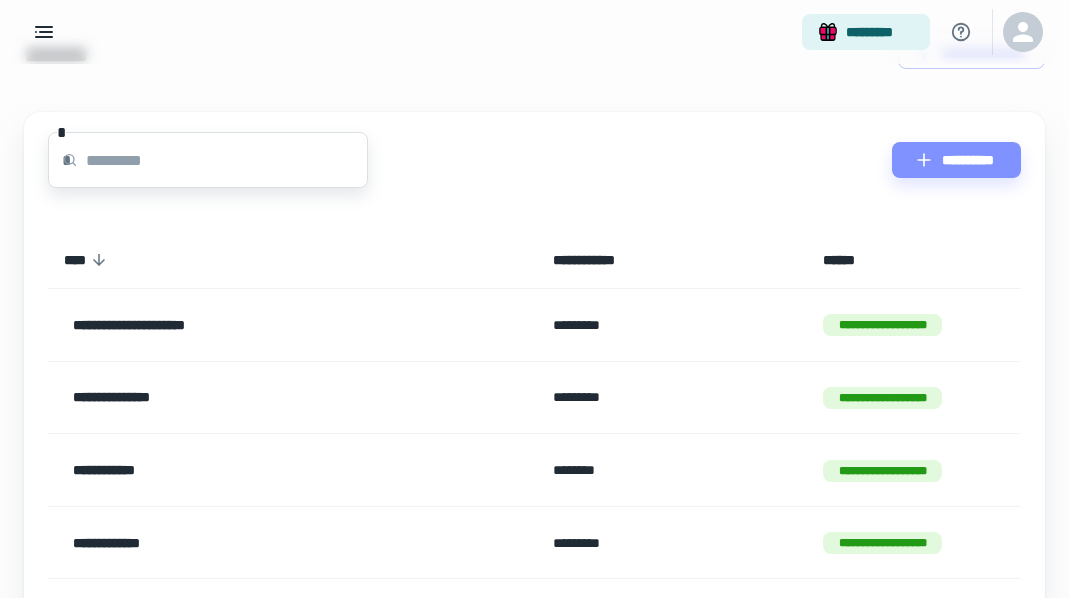 click at bounding box center [227, 160] 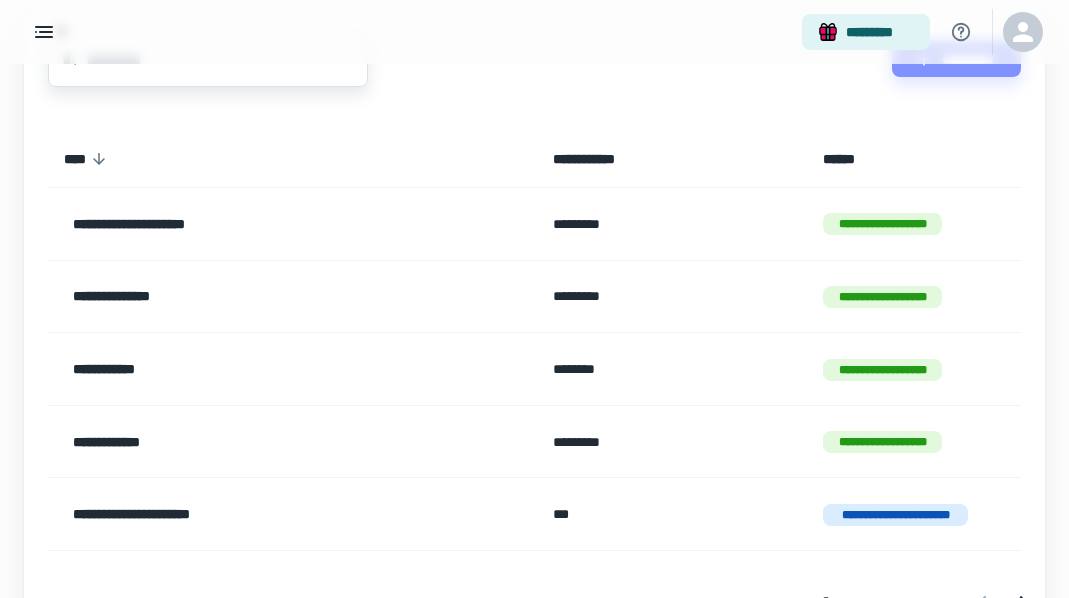 scroll, scrollTop: 151, scrollLeft: 0, axis: vertical 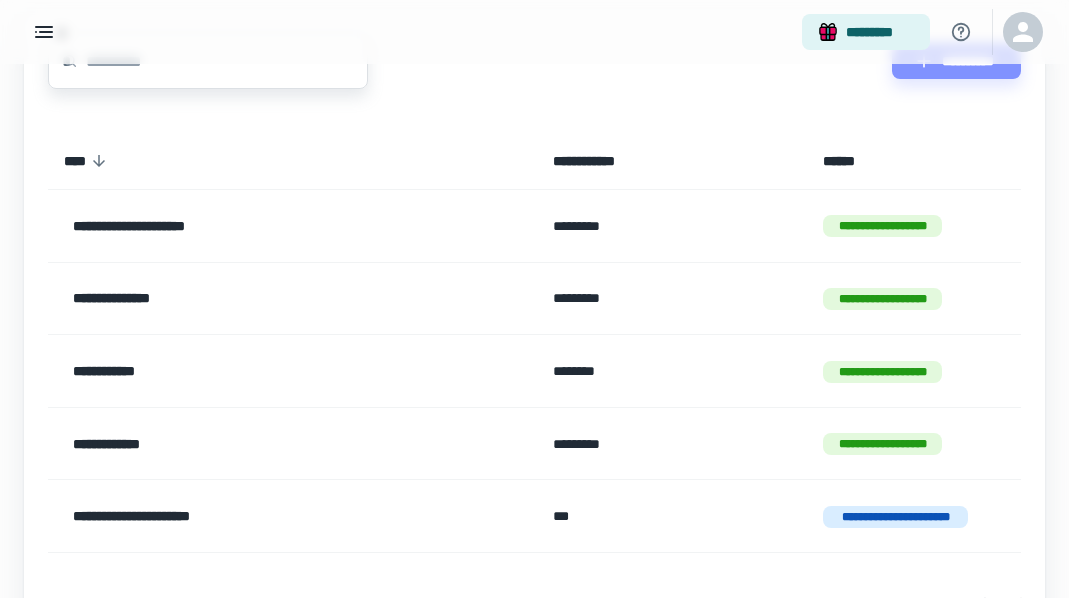 click on "**********" at bounding box center [292, 226] 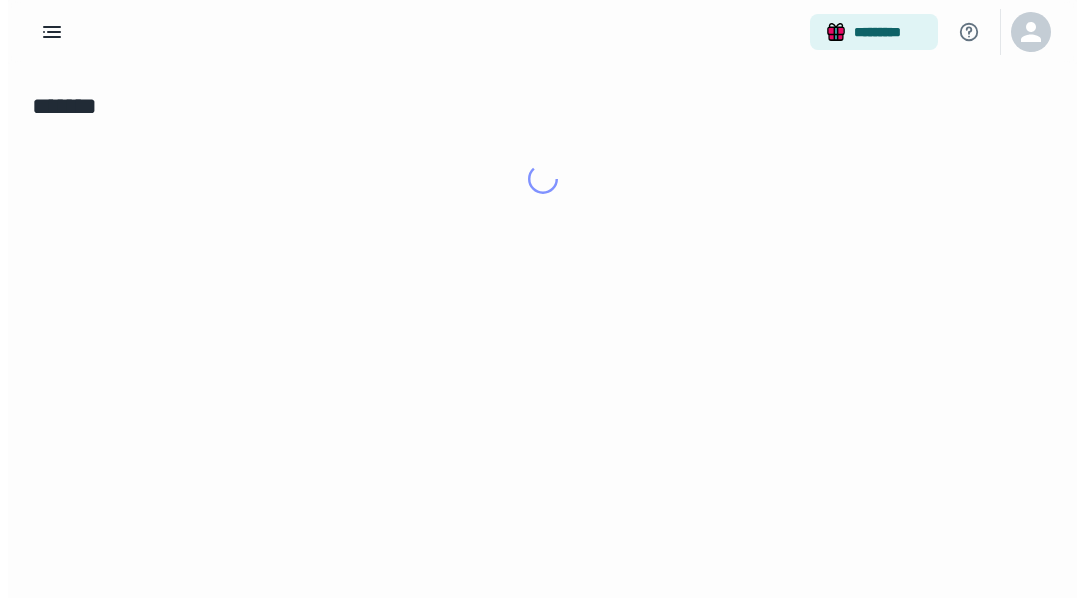 scroll, scrollTop: 0, scrollLeft: 0, axis: both 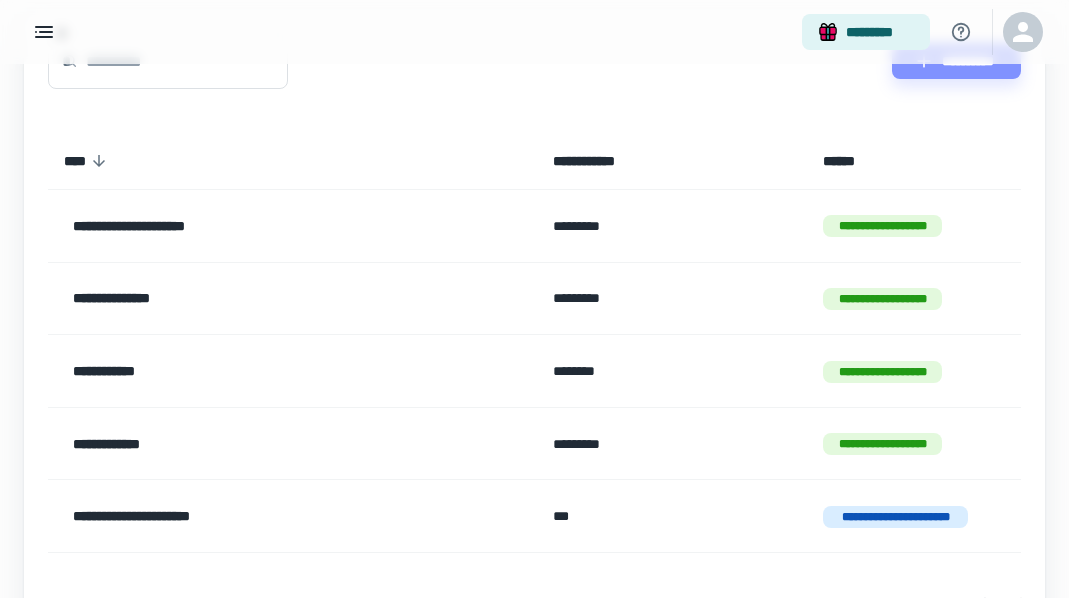 click on "**********" at bounding box center (250, 299) 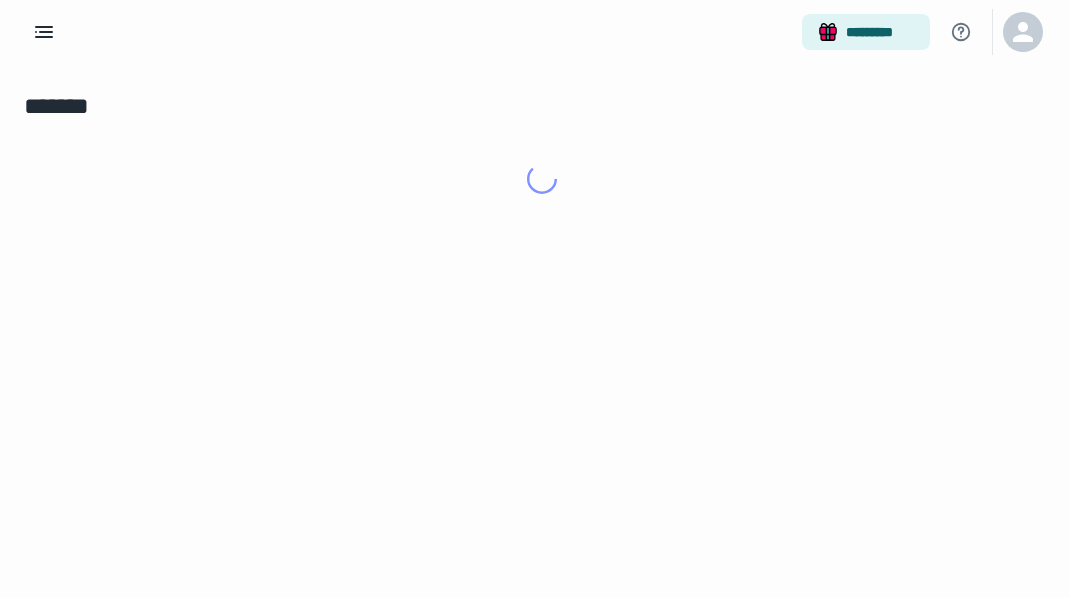 scroll, scrollTop: 0, scrollLeft: 0, axis: both 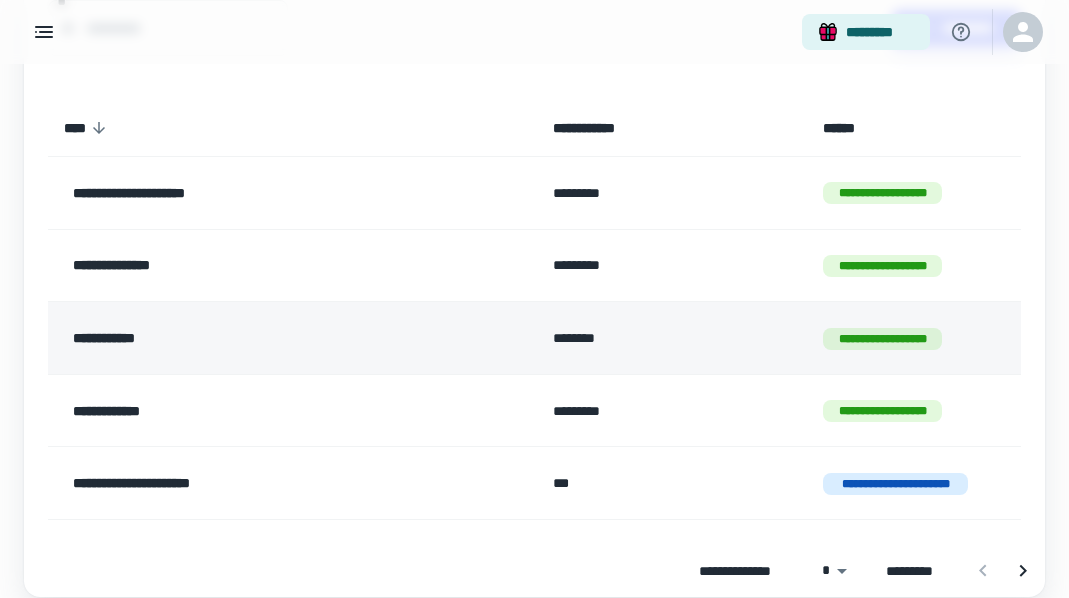 click on "**********" at bounding box center [250, 338] 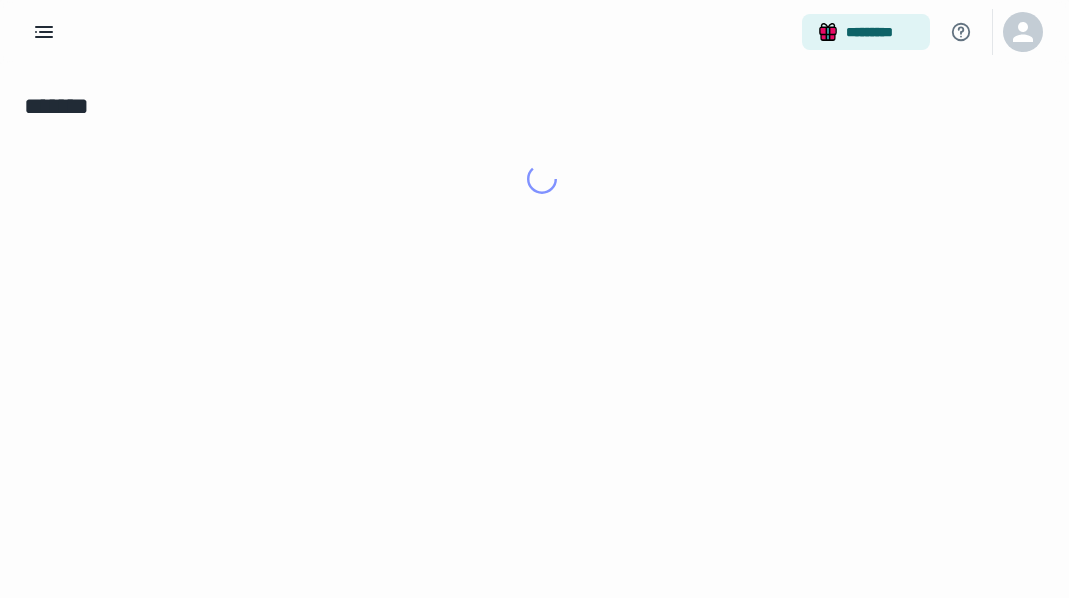 scroll, scrollTop: 0, scrollLeft: 0, axis: both 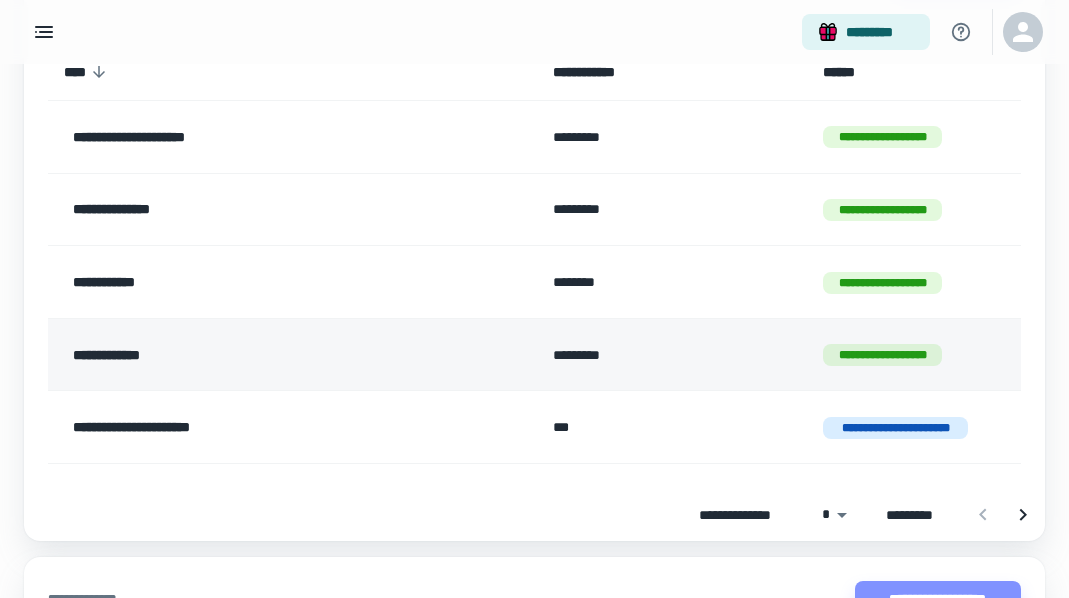 click on "**********" at bounding box center (250, 355) 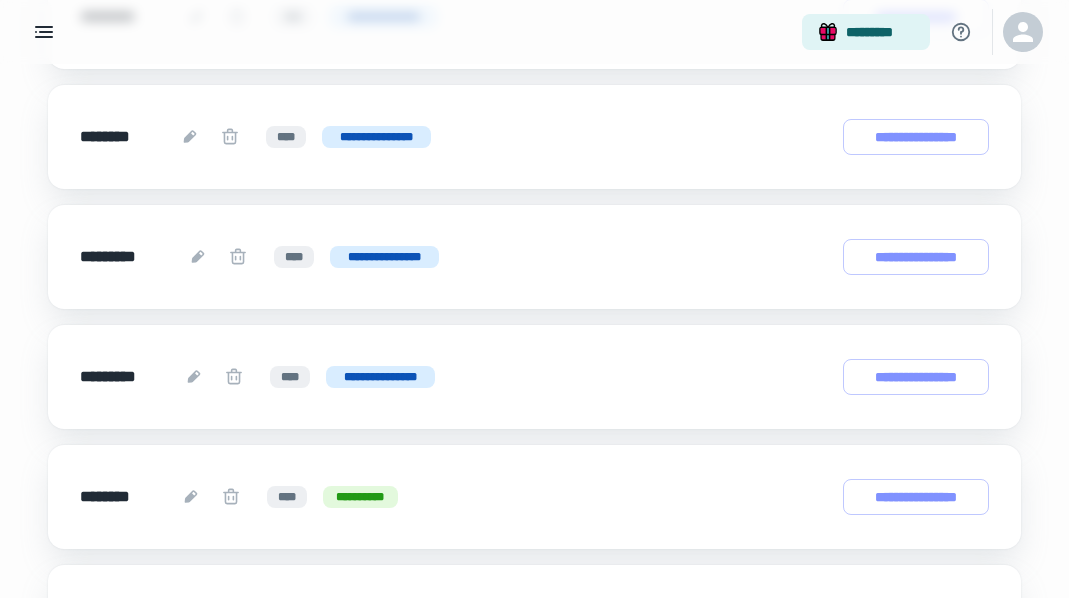 scroll, scrollTop: 734, scrollLeft: 0, axis: vertical 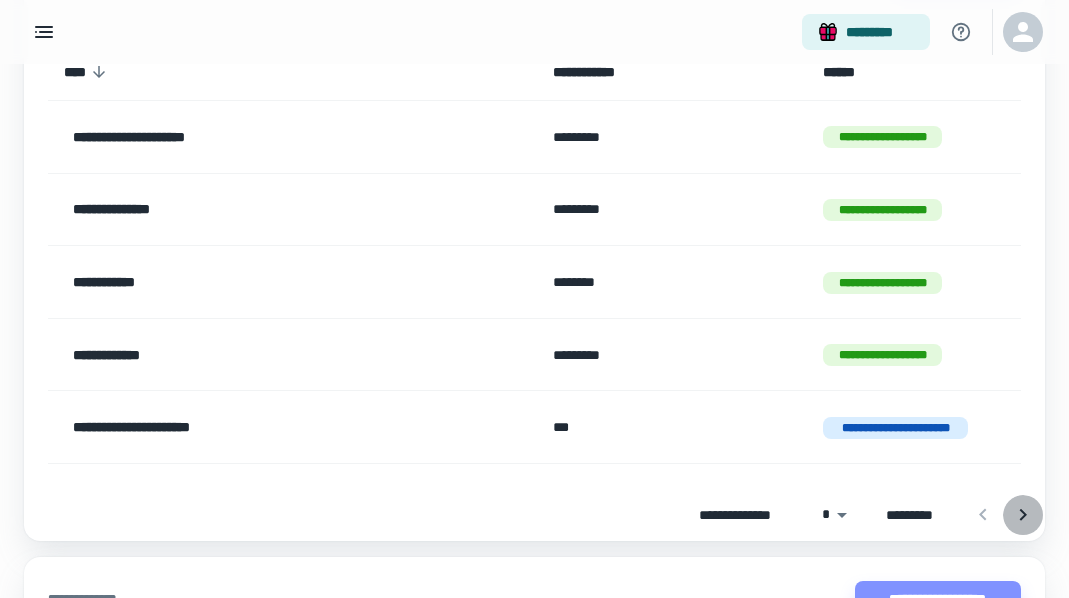 click at bounding box center [1023, 515] 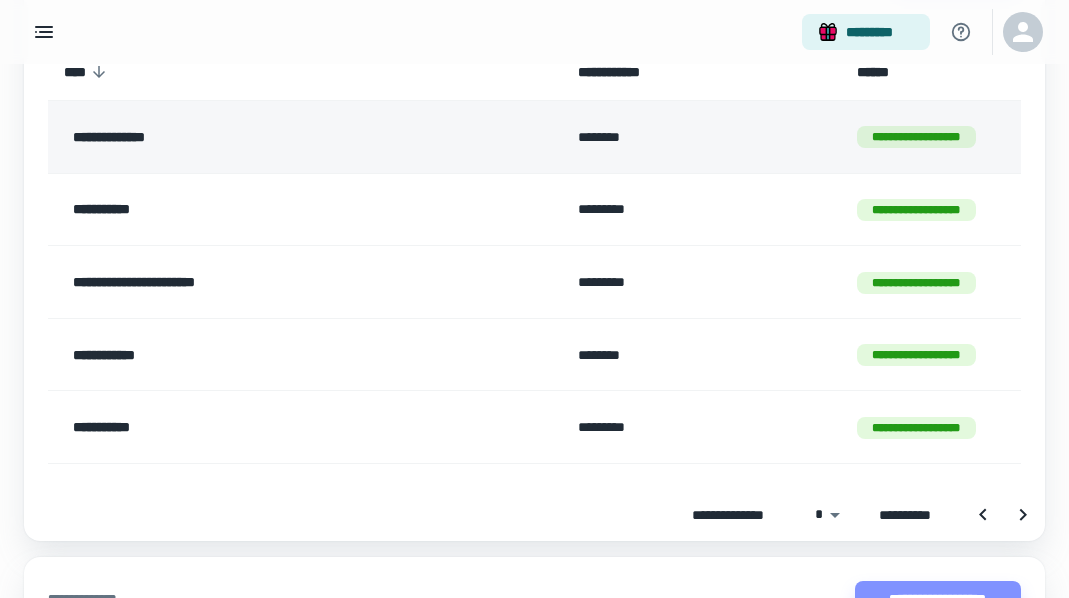 click on "**********" at bounding box center [264, 137] 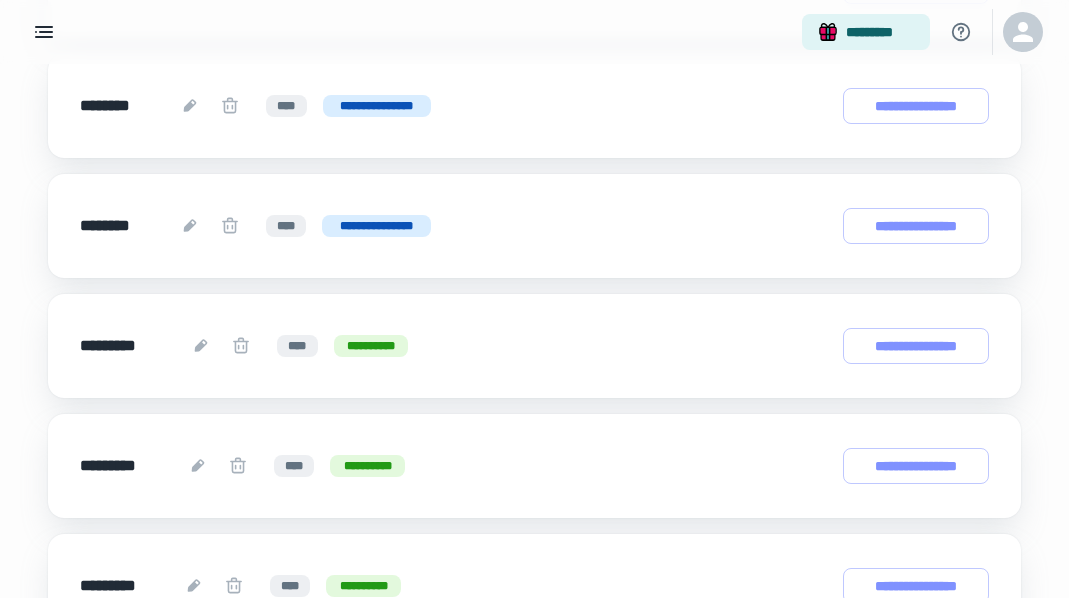scroll, scrollTop: 647, scrollLeft: 0, axis: vertical 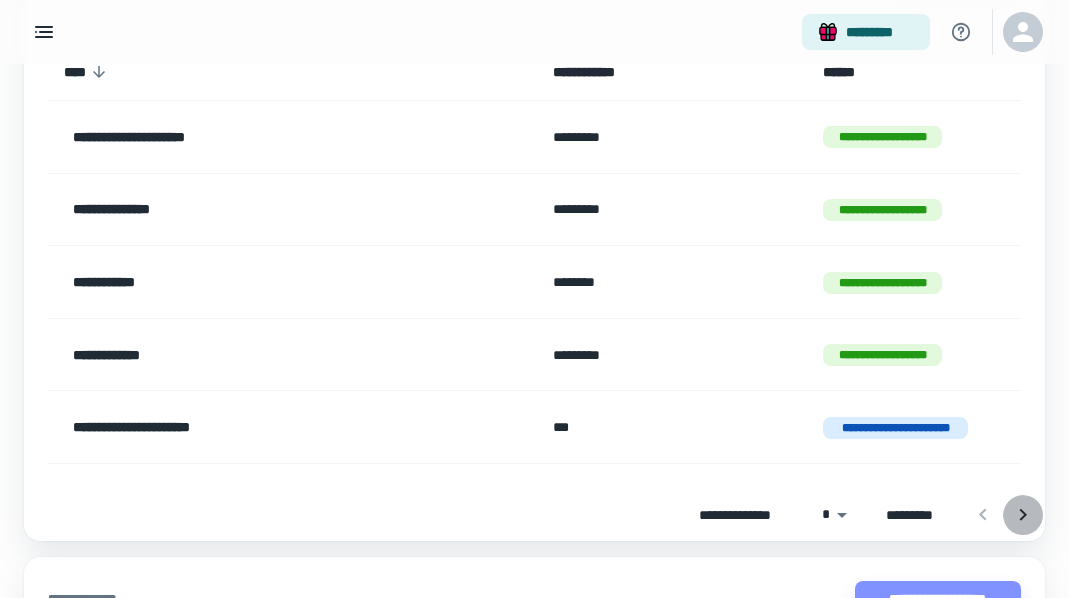 click 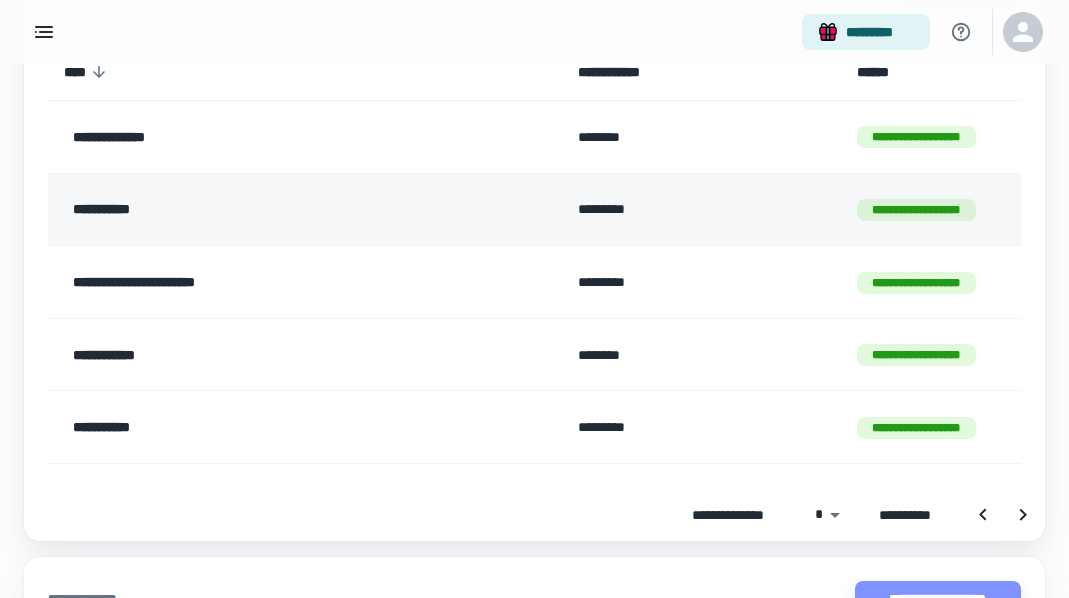 click on "**********" at bounding box center (264, 210) 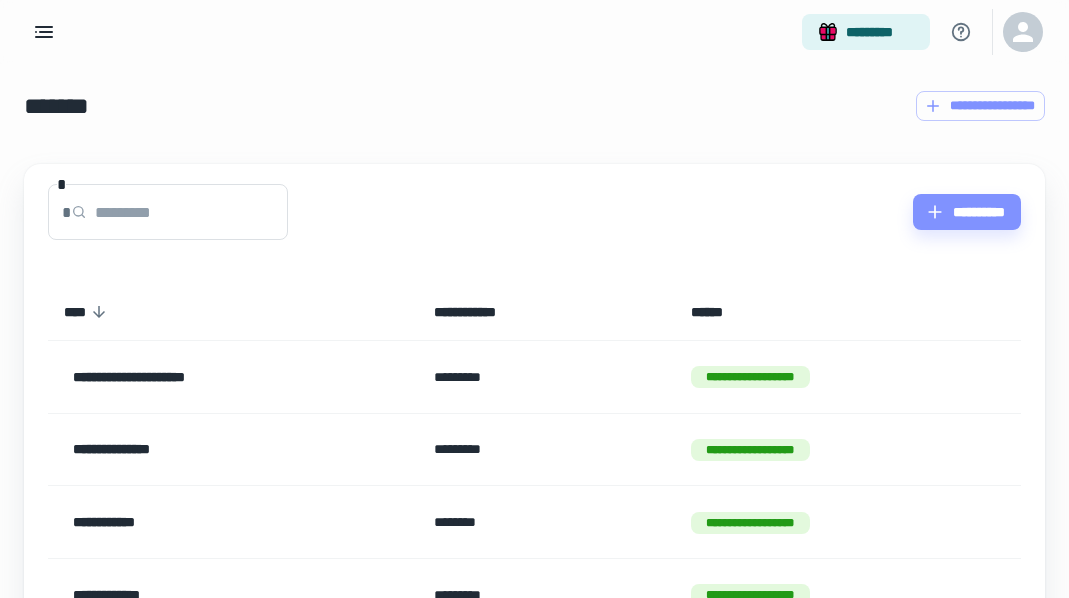 scroll, scrollTop: 240, scrollLeft: 0, axis: vertical 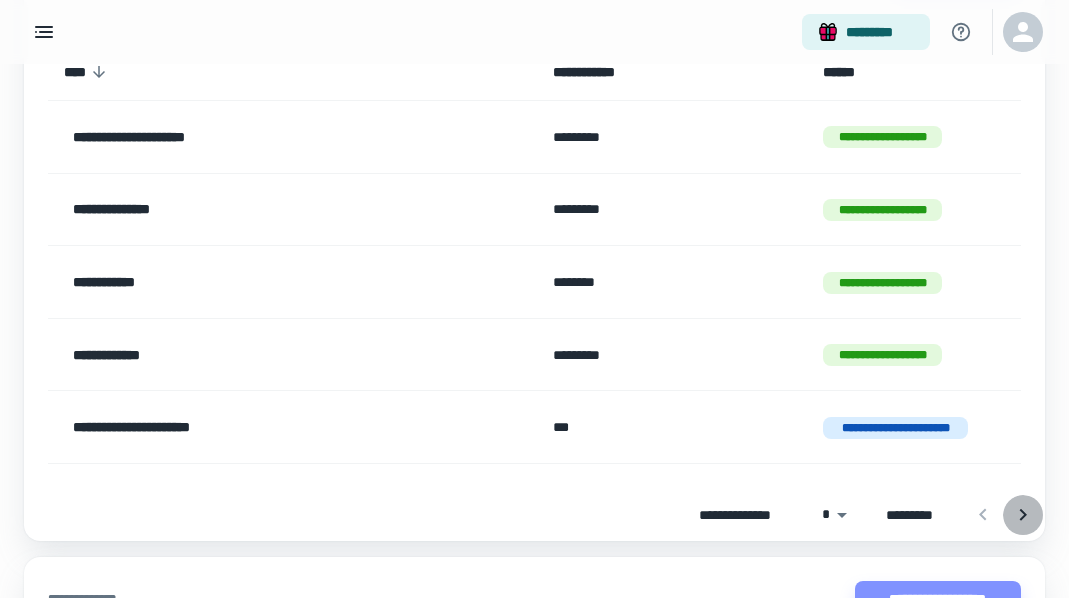 click 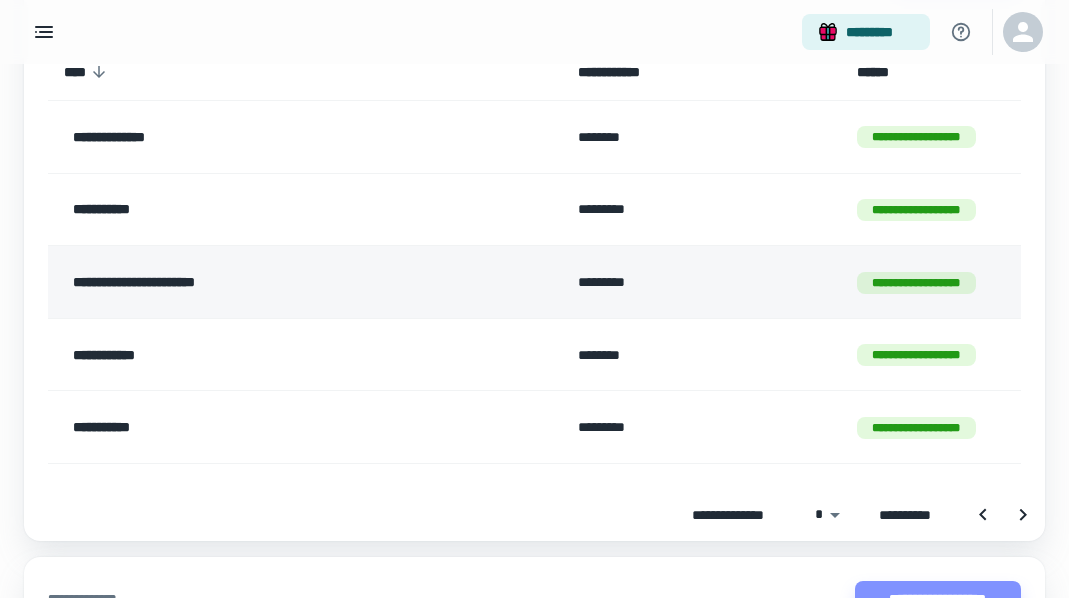click on "**********" at bounding box center [264, 282] 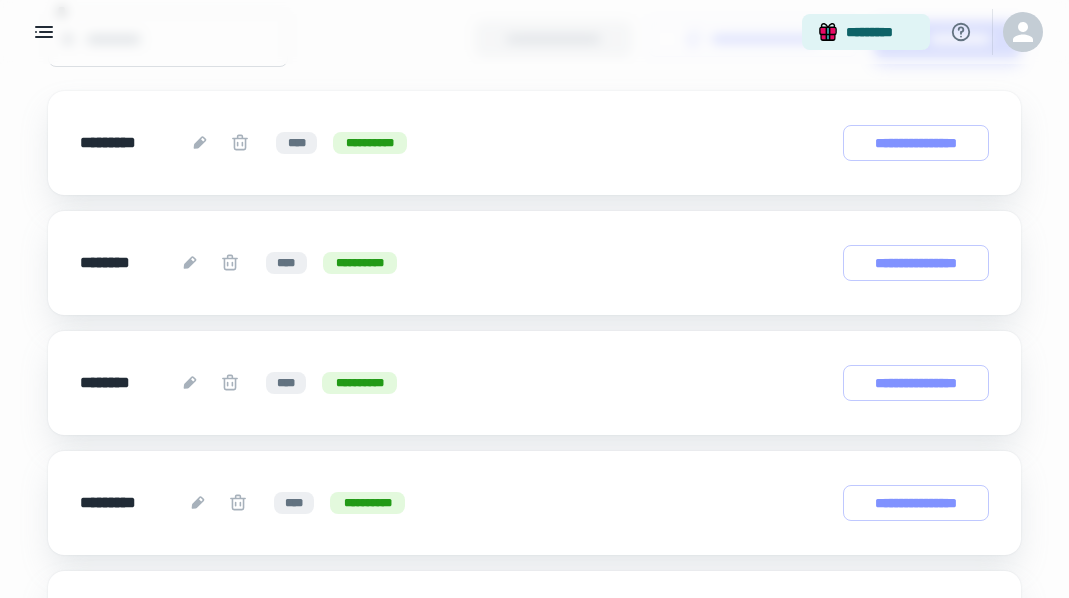 scroll, scrollTop: 335, scrollLeft: 0, axis: vertical 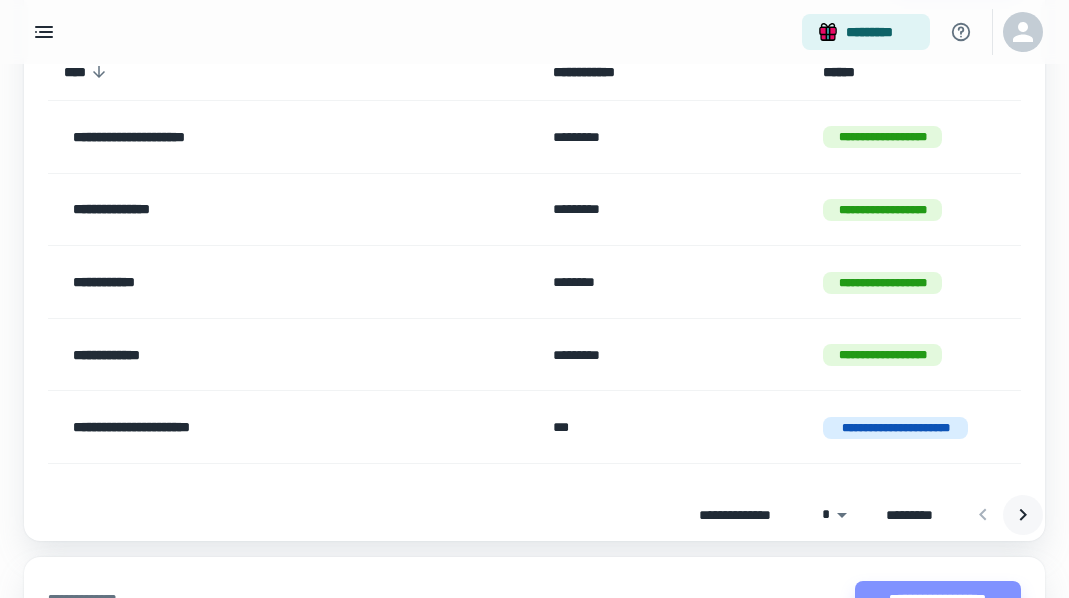 click 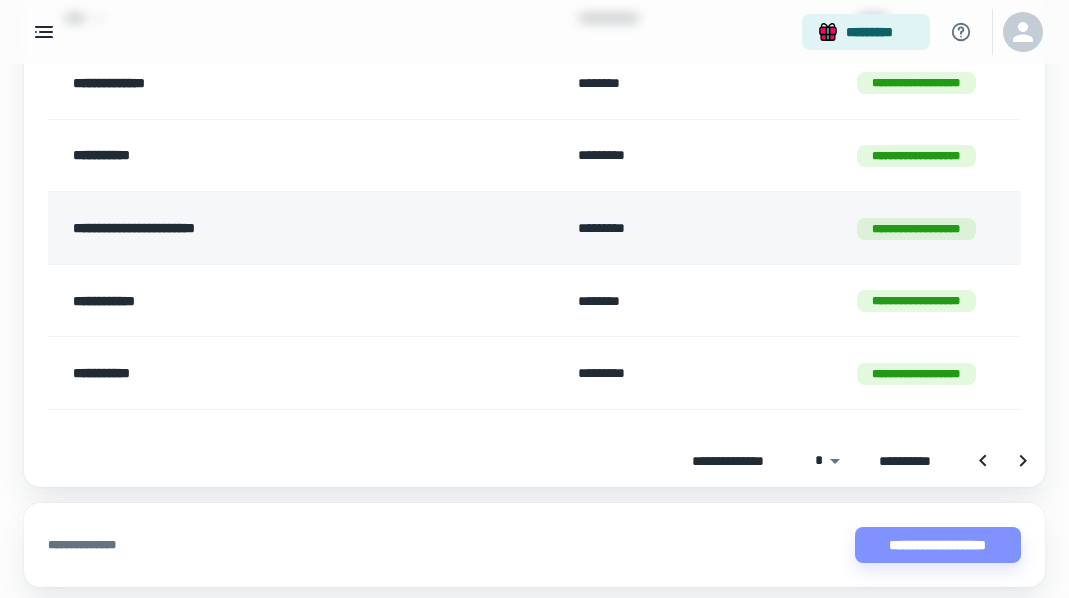scroll, scrollTop: 307, scrollLeft: 0, axis: vertical 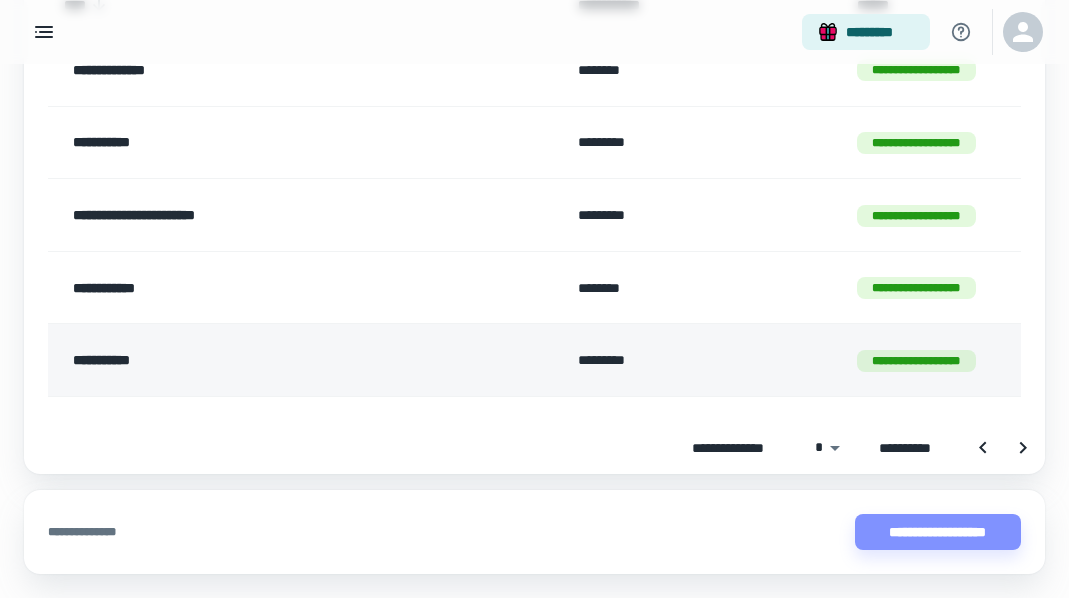 click on "**********" at bounding box center [305, 360] 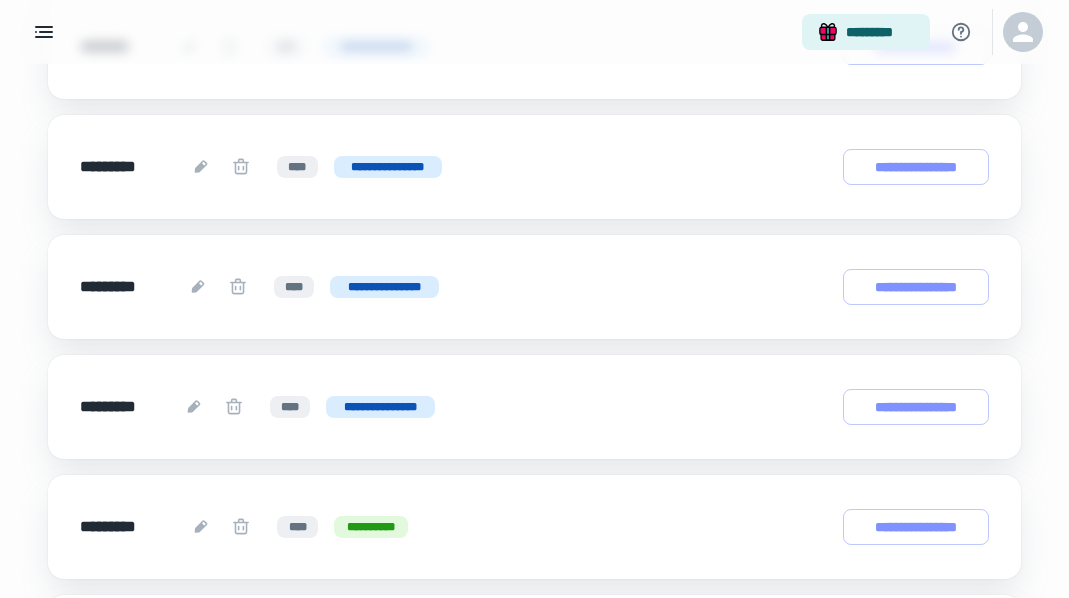 scroll, scrollTop: 706, scrollLeft: 0, axis: vertical 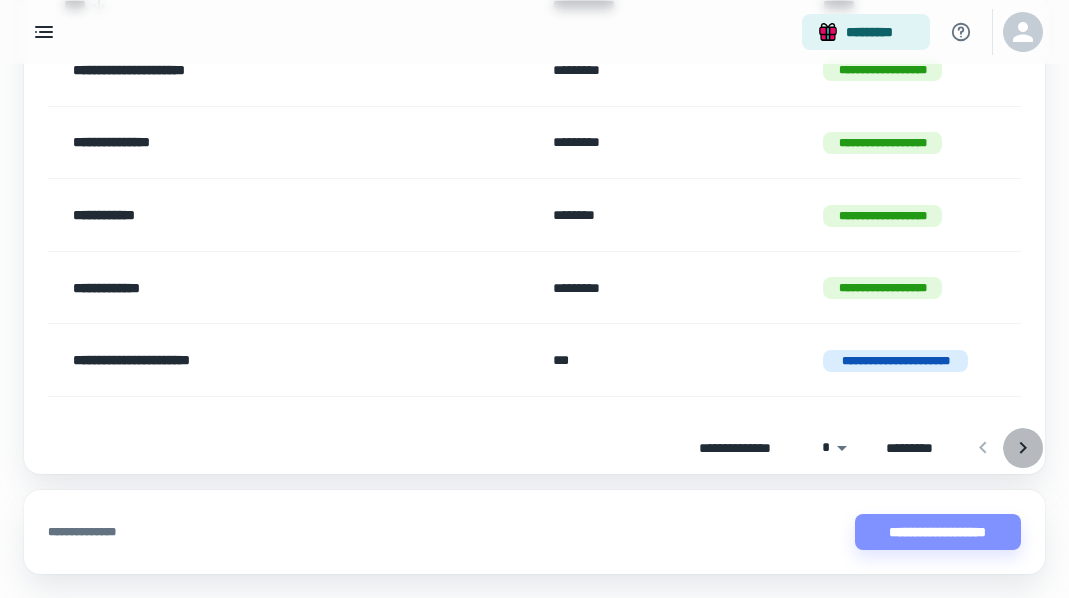 click 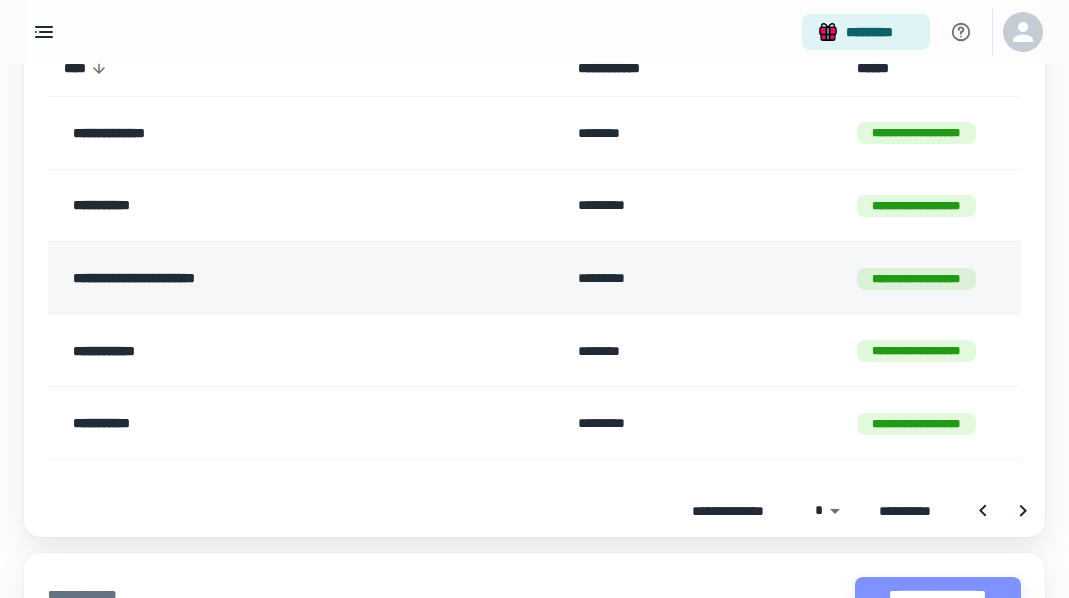 scroll, scrollTop: 243, scrollLeft: 0, axis: vertical 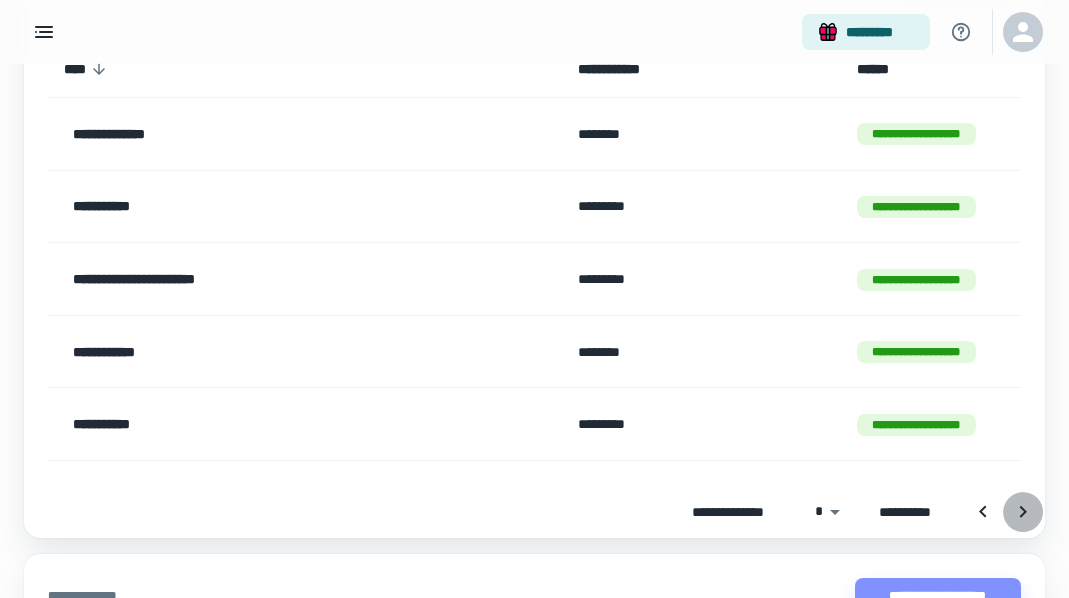 click 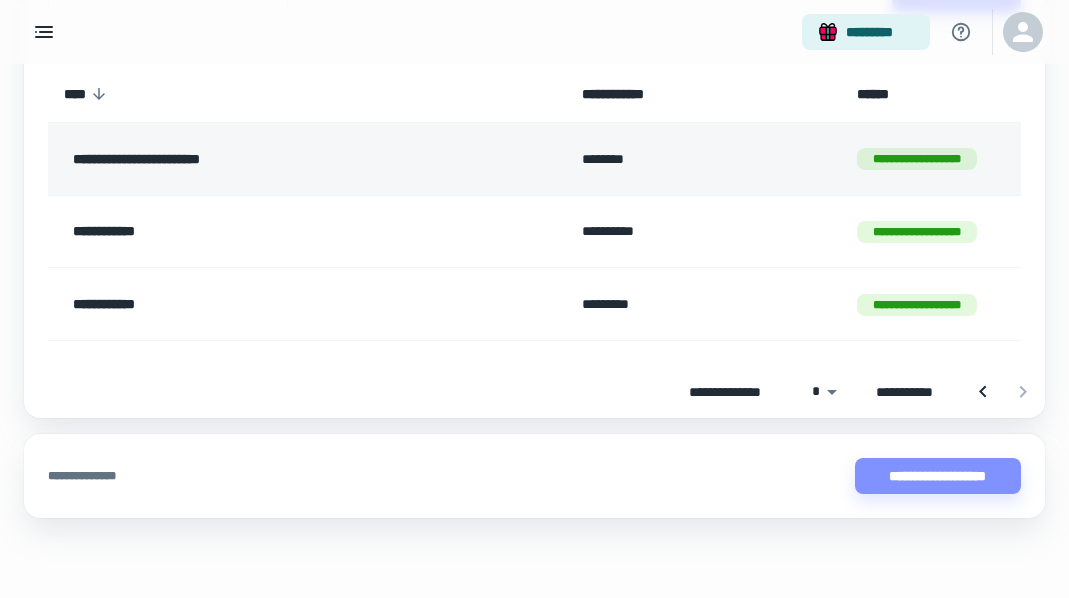 click on "**********" at bounding box center (266, 159) 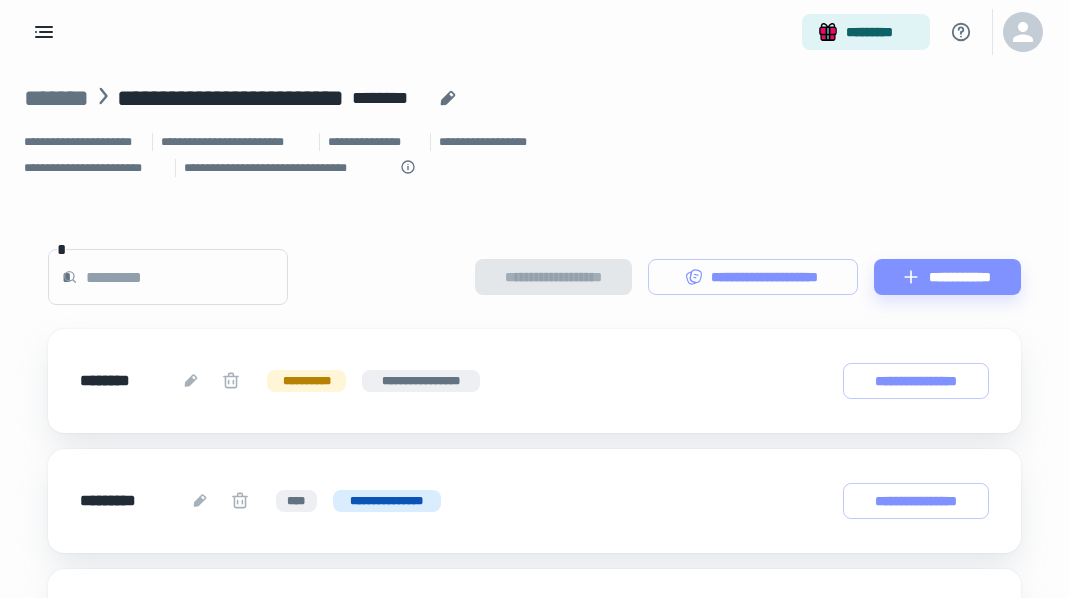 scroll, scrollTop: 0, scrollLeft: 0, axis: both 